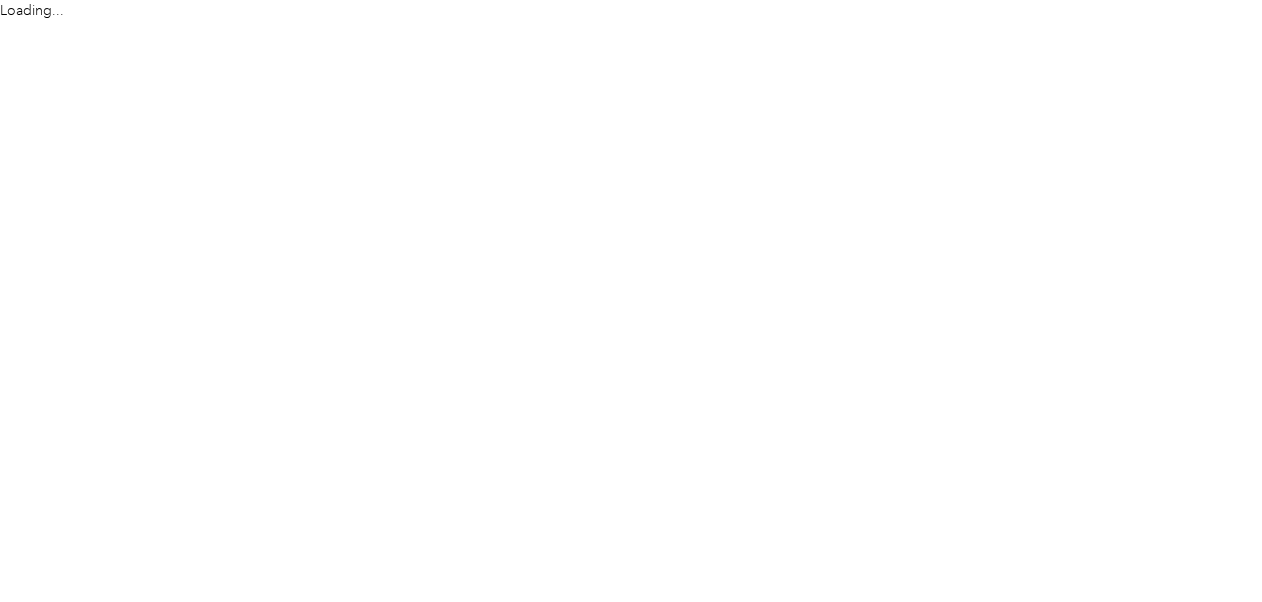 scroll, scrollTop: 0, scrollLeft: 0, axis: both 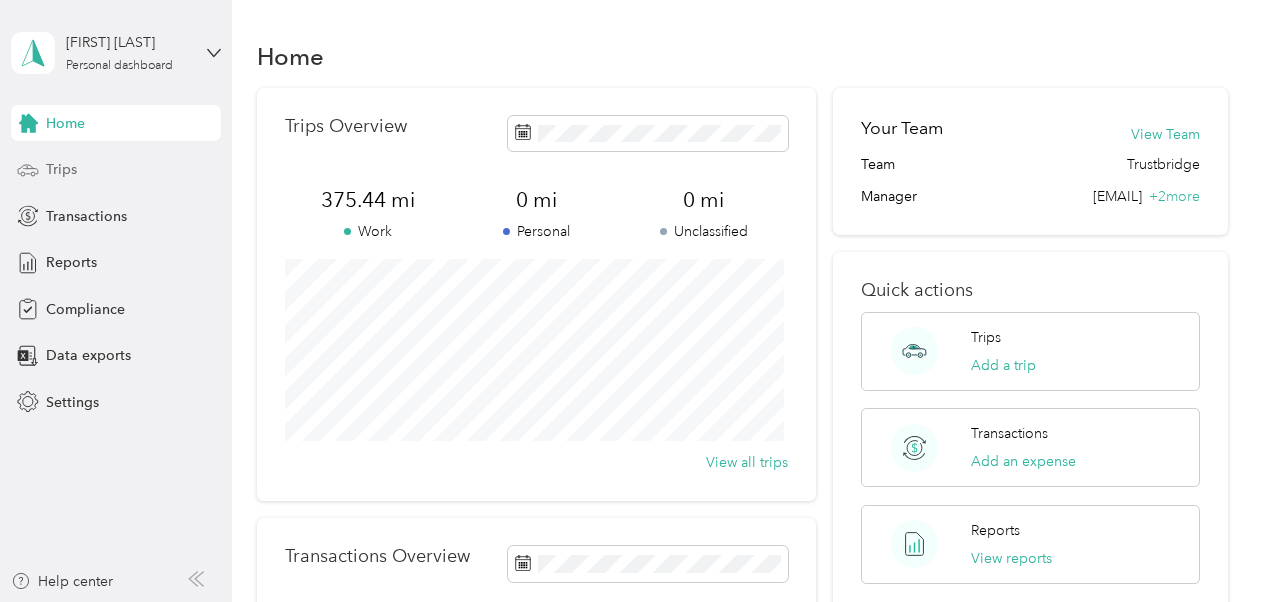 click on "Trips" at bounding box center (61, 169) 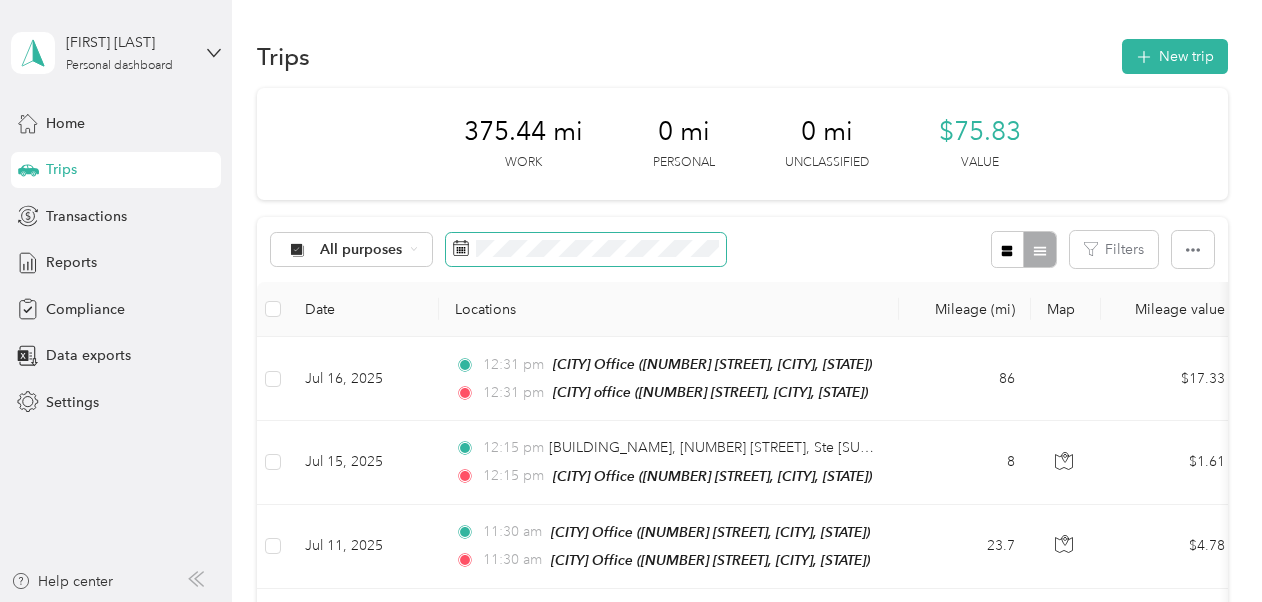 click 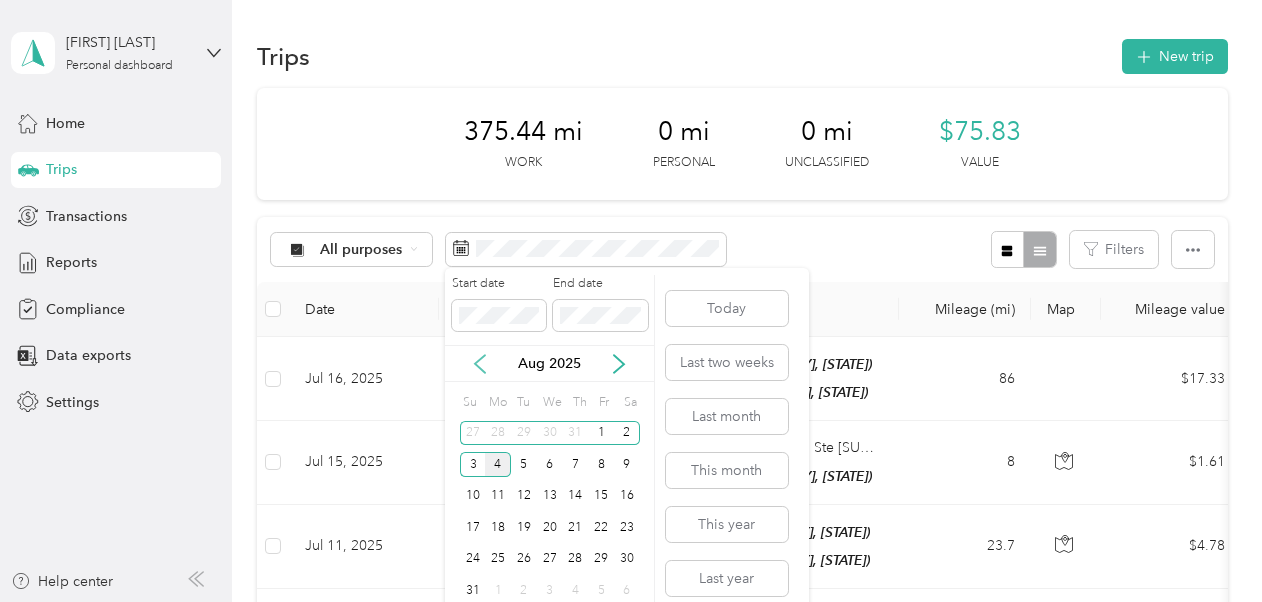 click 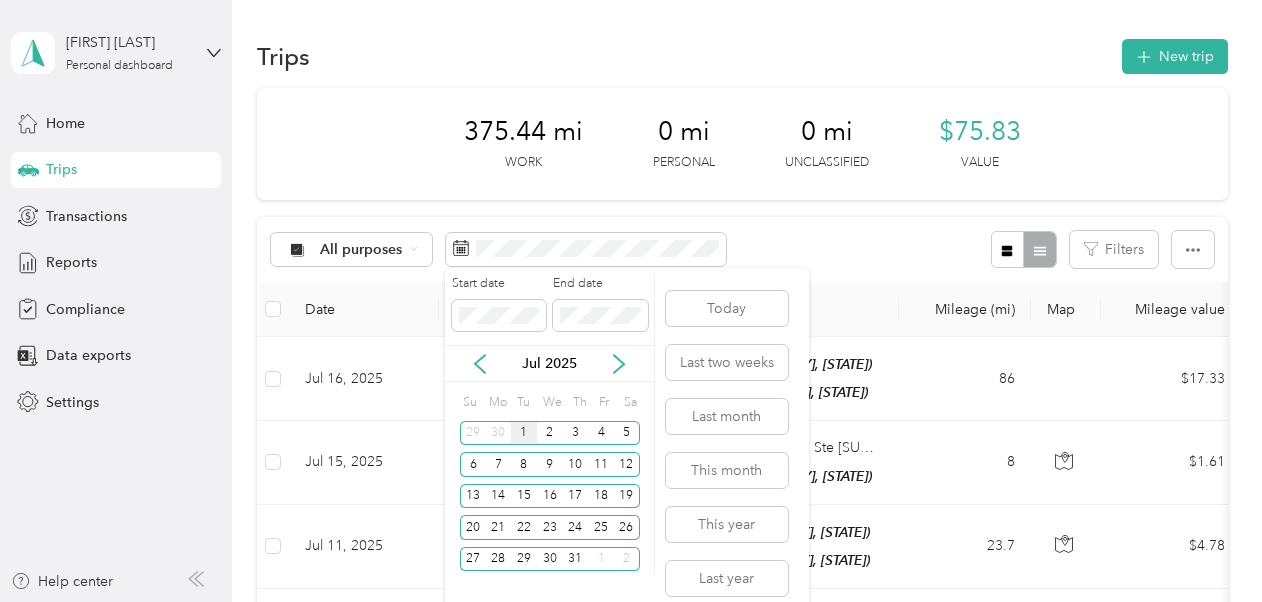 click on "1" at bounding box center (524, 433) 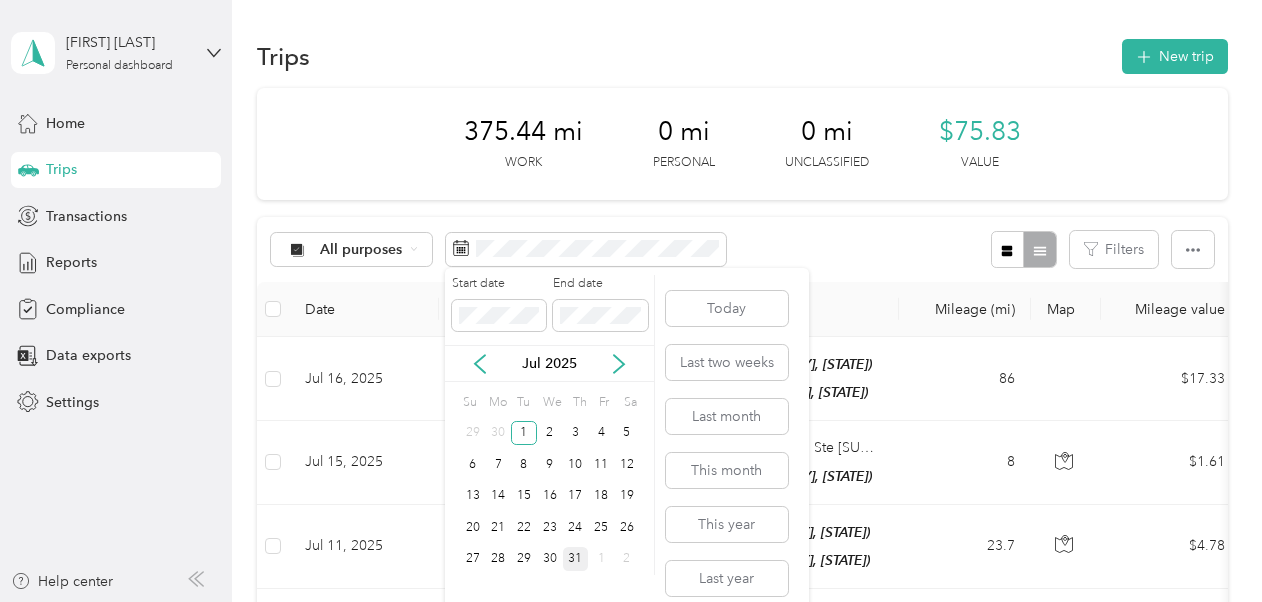 click on "31" at bounding box center (576, 559) 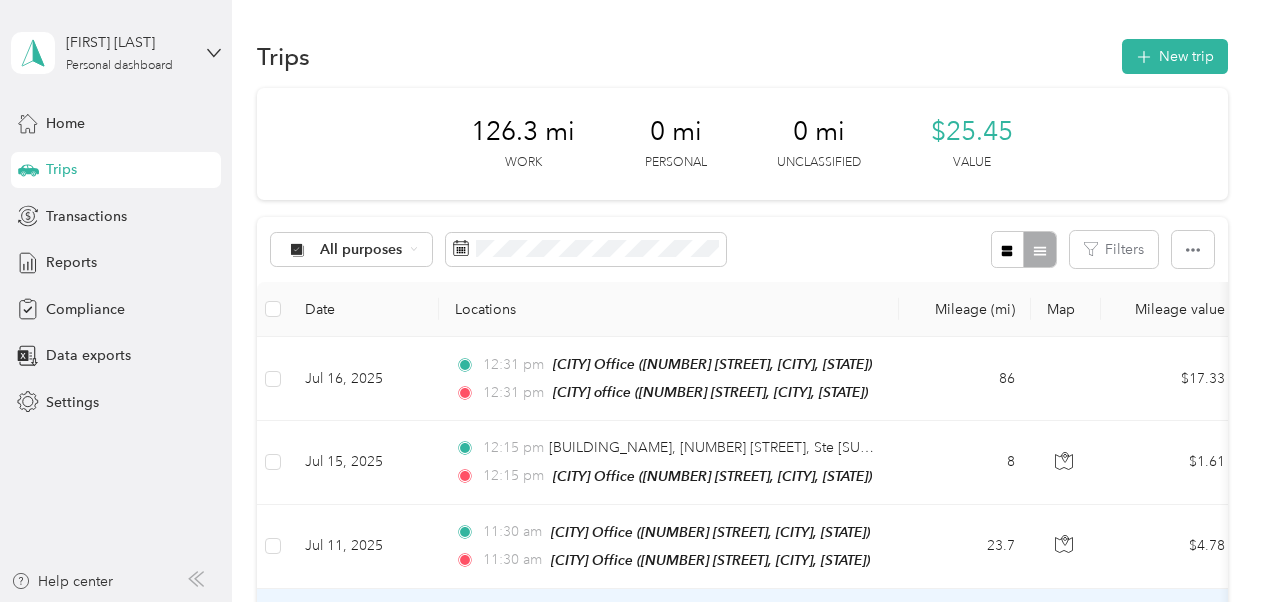 scroll, scrollTop: 100, scrollLeft: 0, axis: vertical 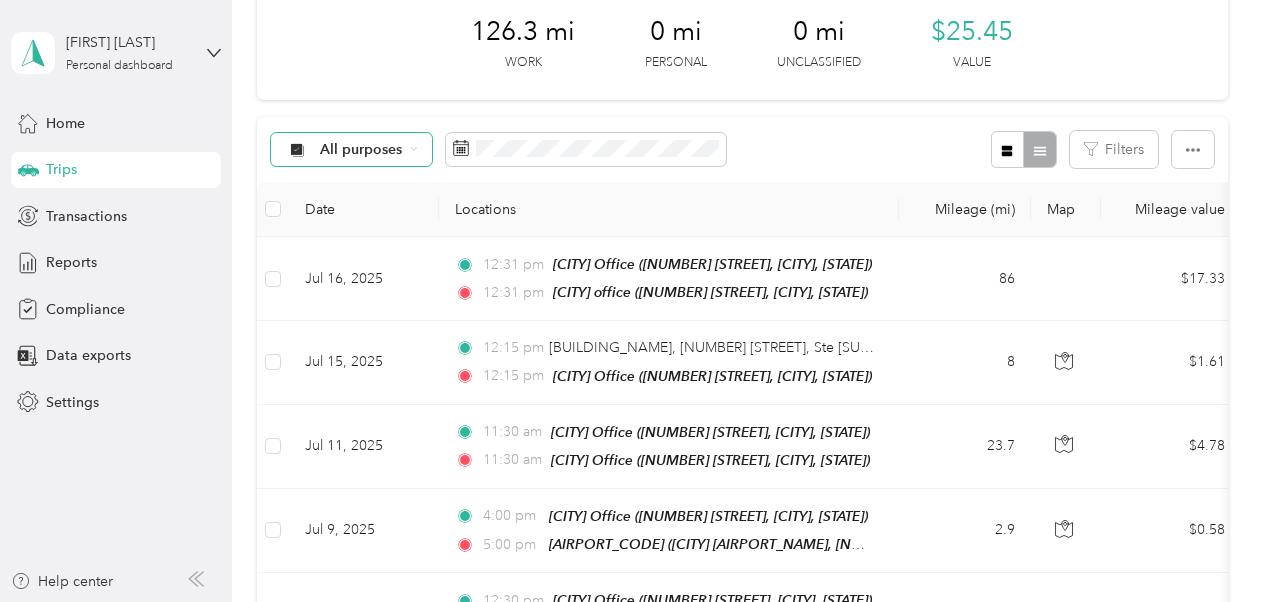 click on "All purposes" at bounding box center (361, 150) 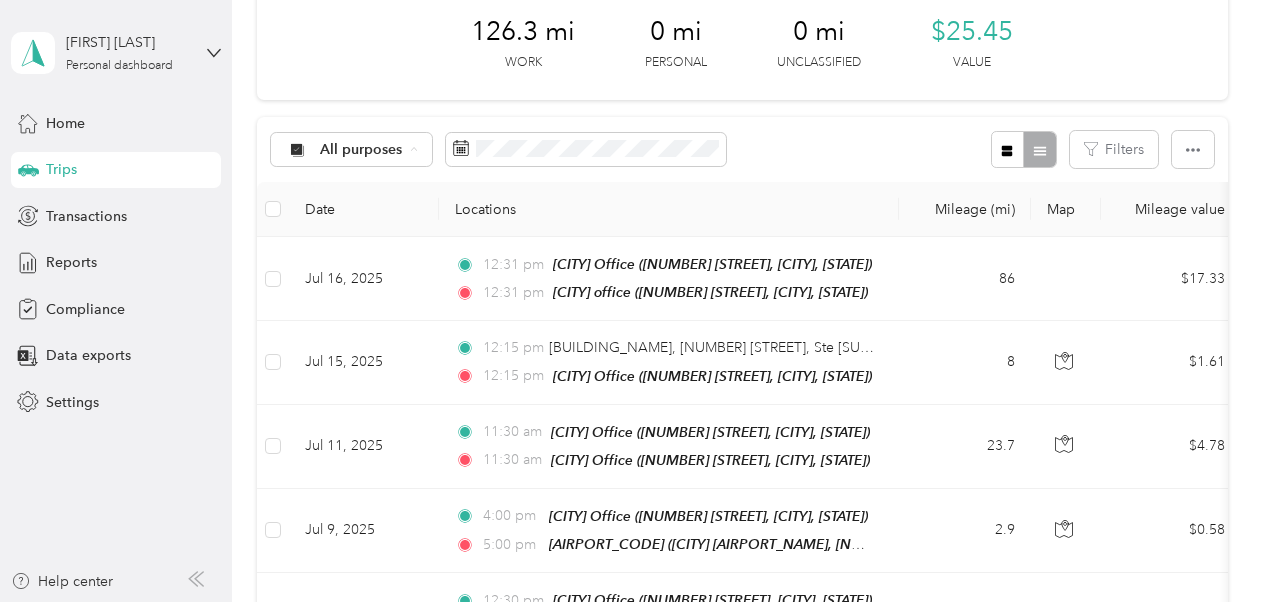 click on "Trustbridge" at bounding box center [368, 255] 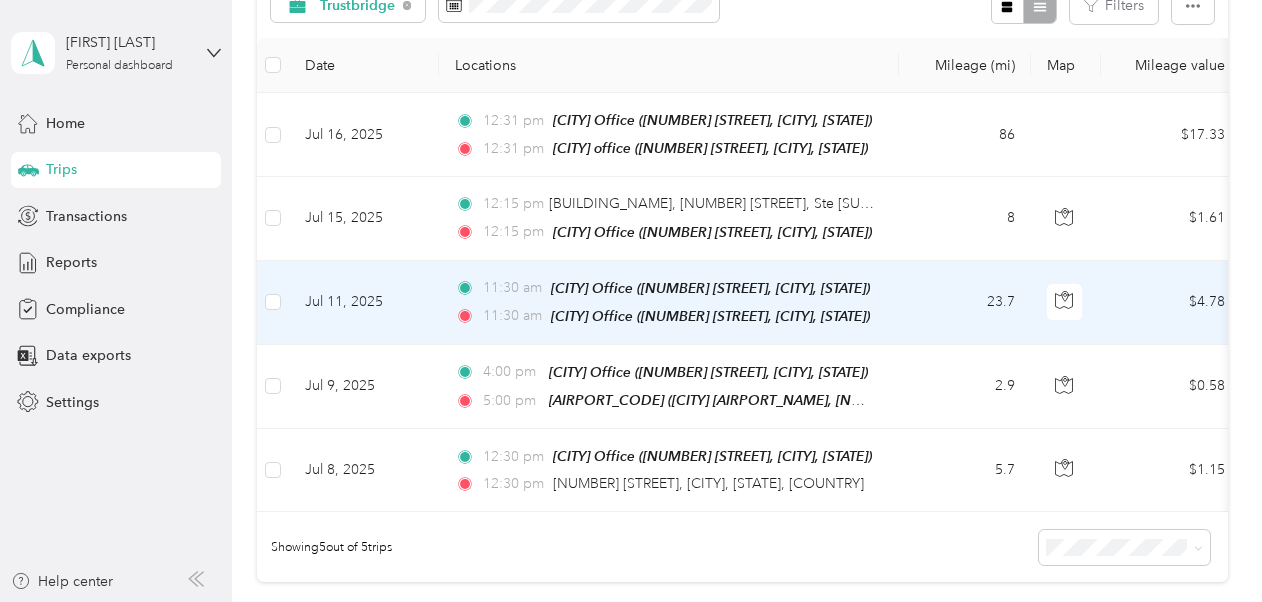 scroll, scrollTop: 205, scrollLeft: 0, axis: vertical 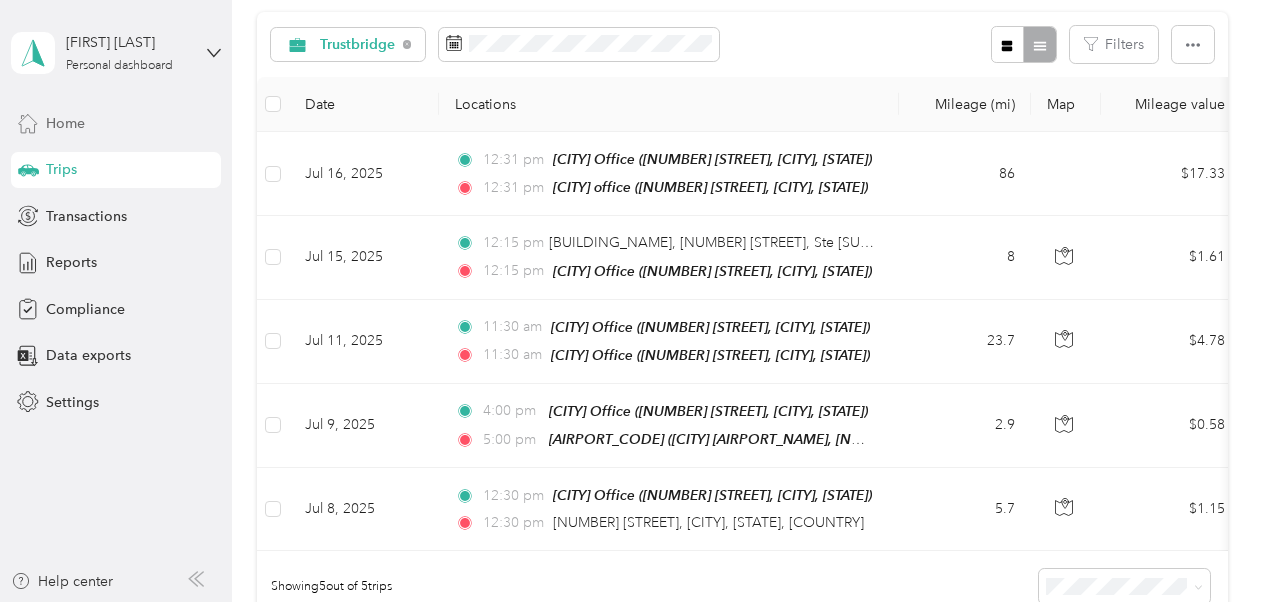 click on "Home" at bounding box center (65, 123) 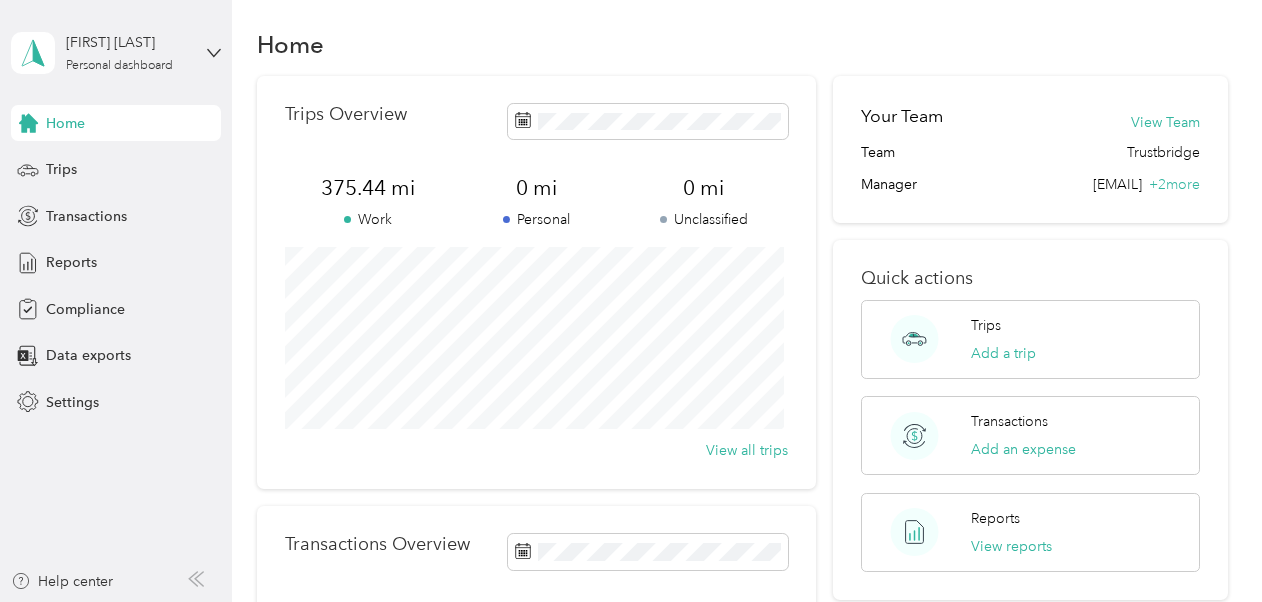 scroll, scrollTop: 0, scrollLeft: 0, axis: both 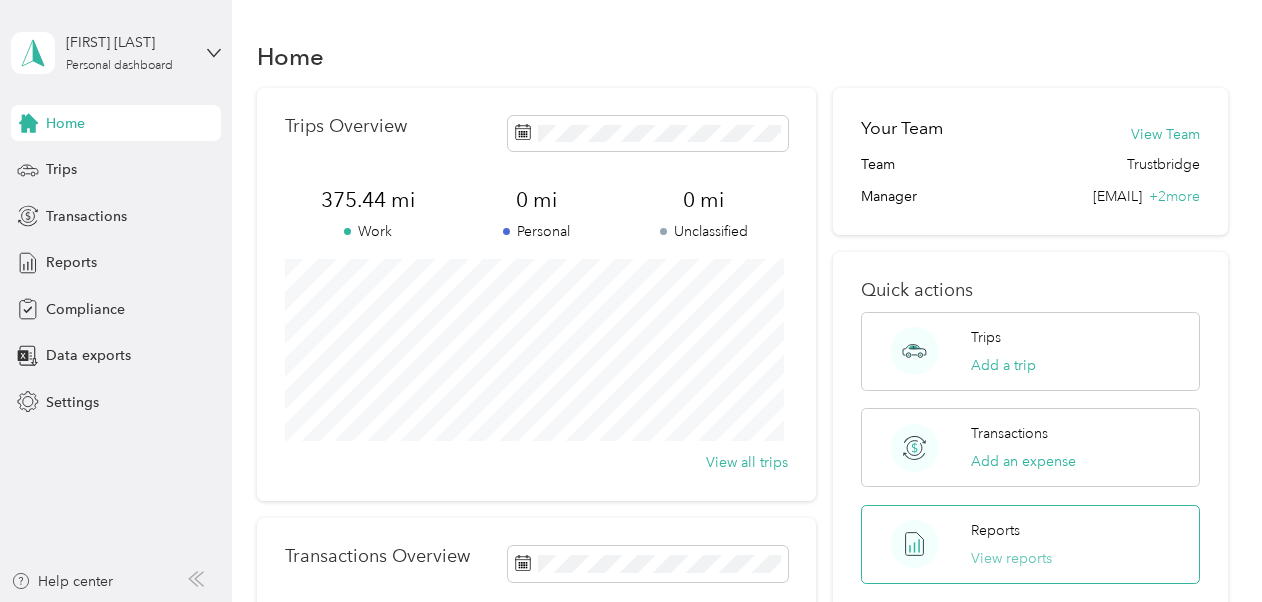 click on "View reports" at bounding box center (1011, 558) 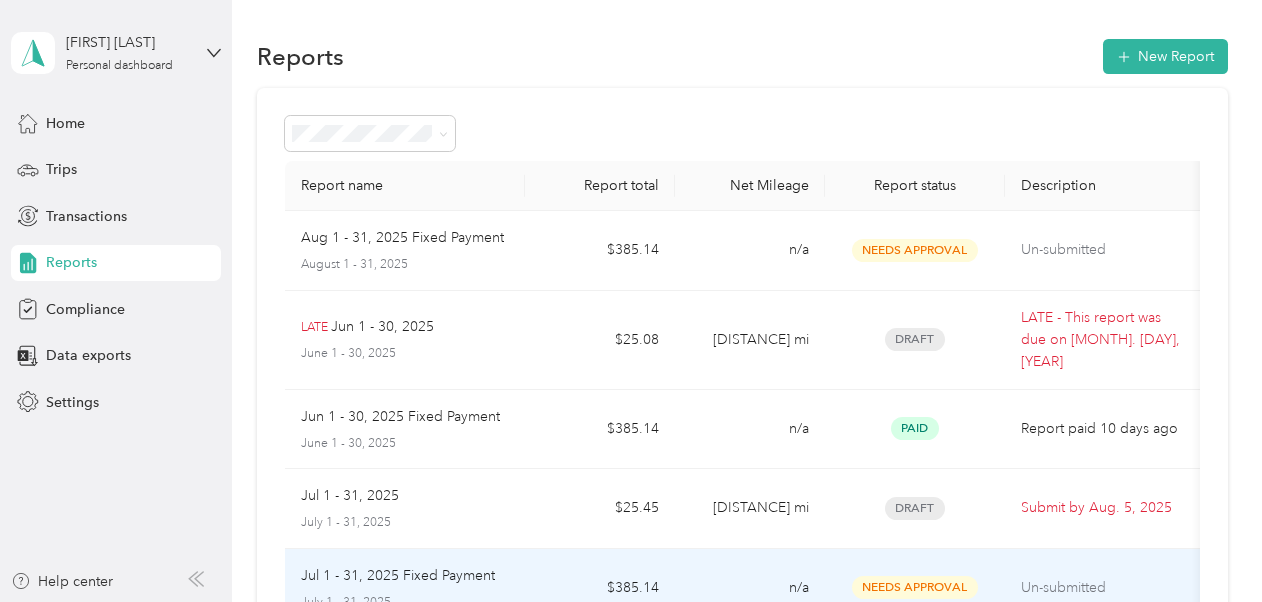 click on "Needs Approval" at bounding box center (915, 589) 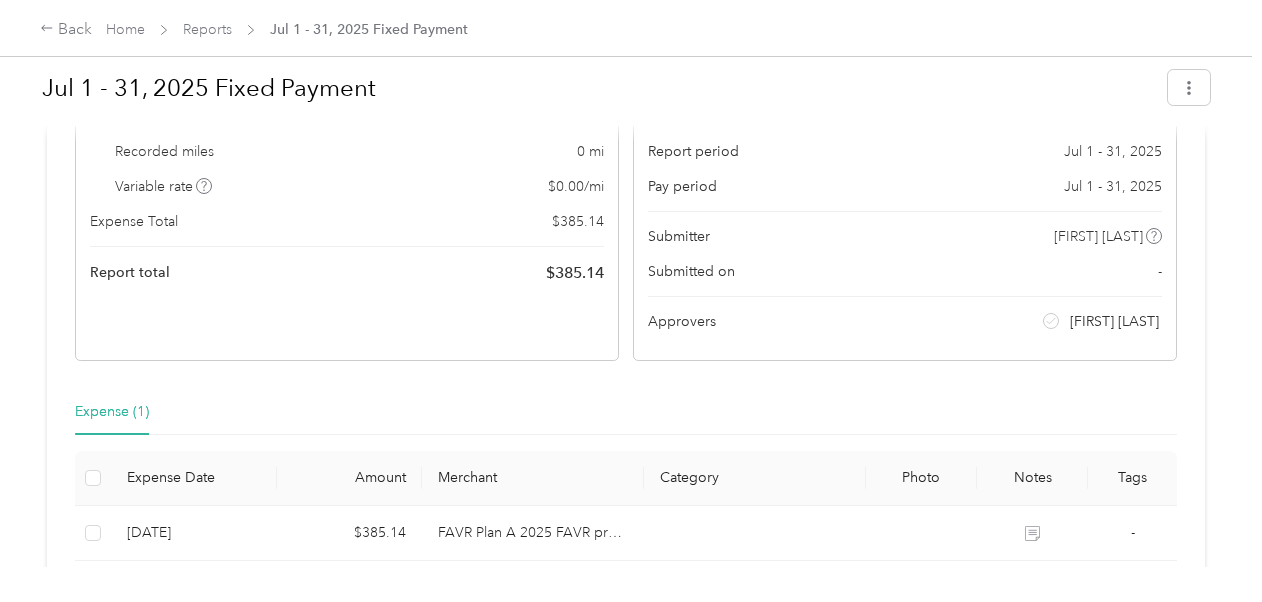 scroll, scrollTop: 0, scrollLeft: 0, axis: both 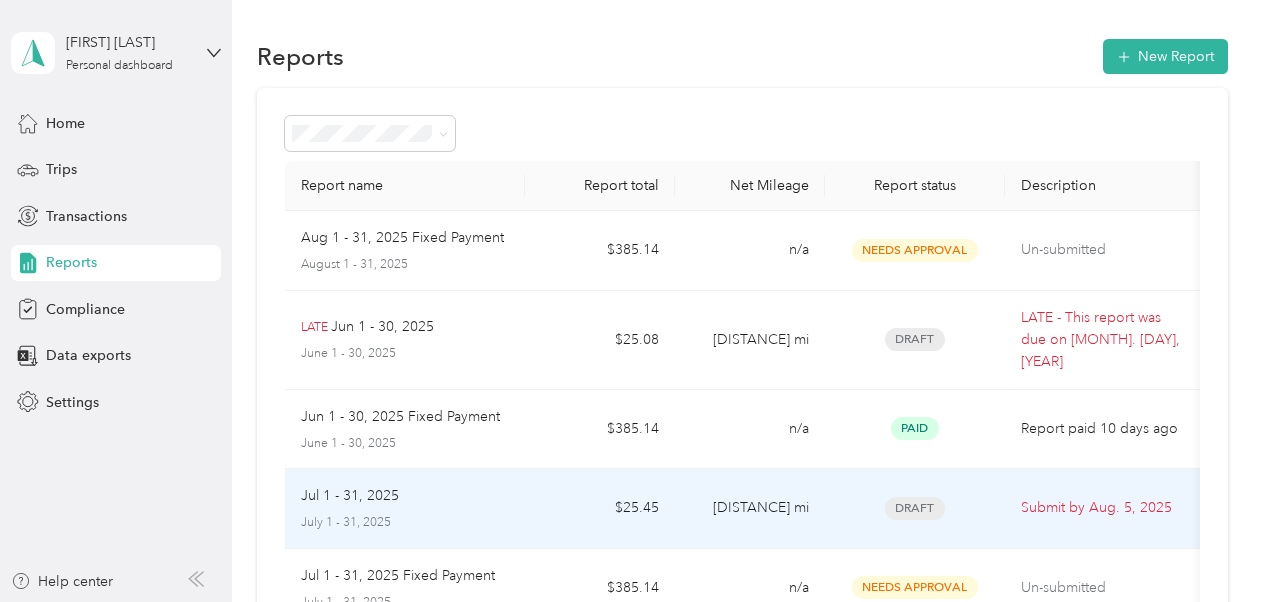 click on "Draft" at bounding box center (915, 509) 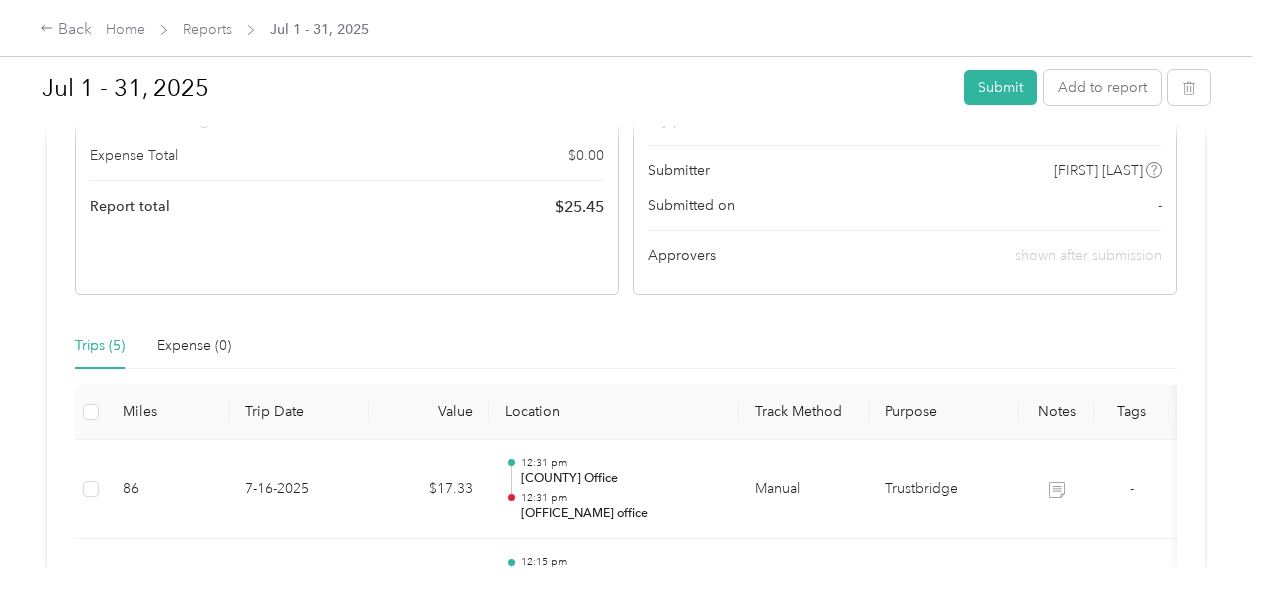 scroll, scrollTop: 200, scrollLeft: 0, axis: vertical 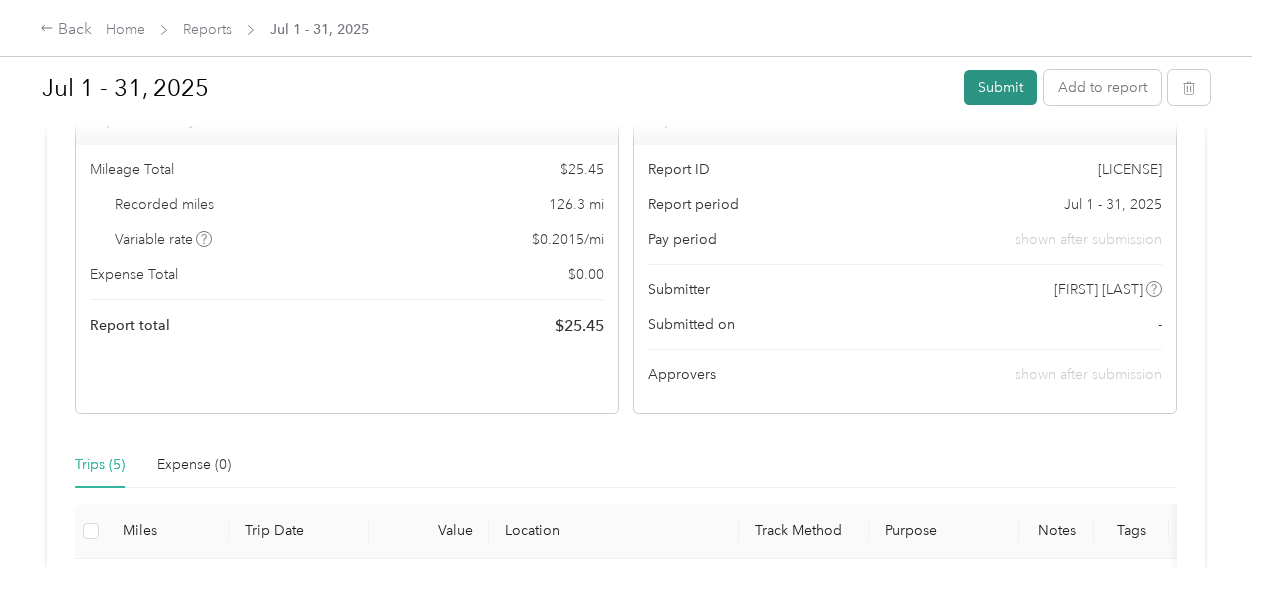 click on "Submit" at bounding box center [1000, 87] 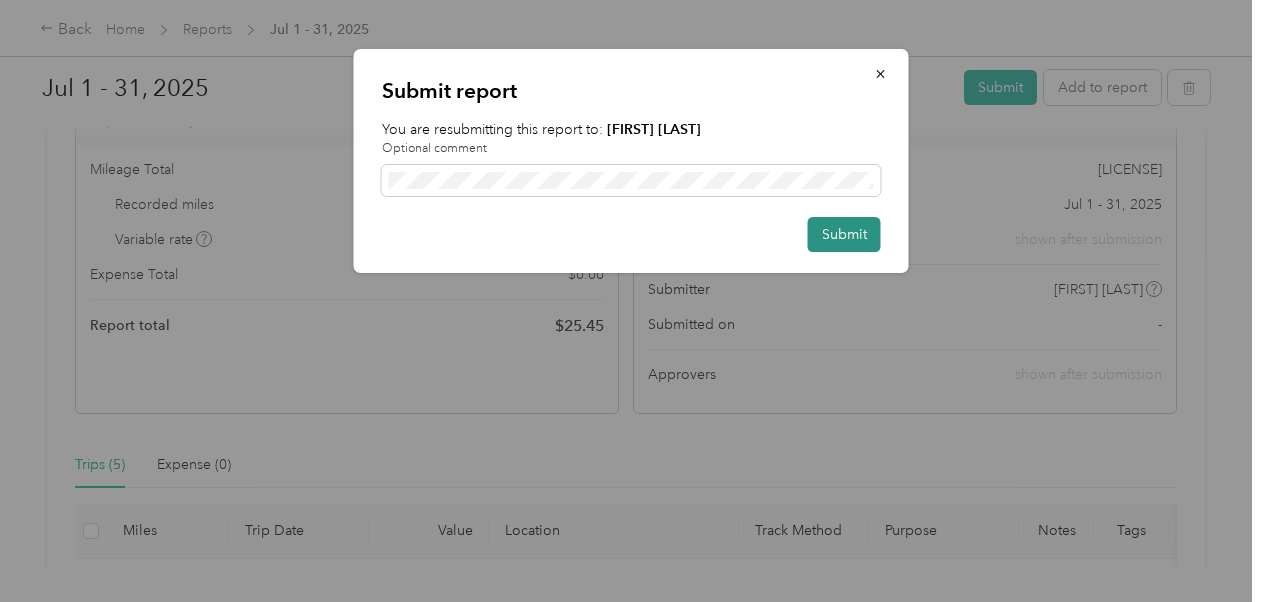 click on "Submit" at bounding box center (844, 234) 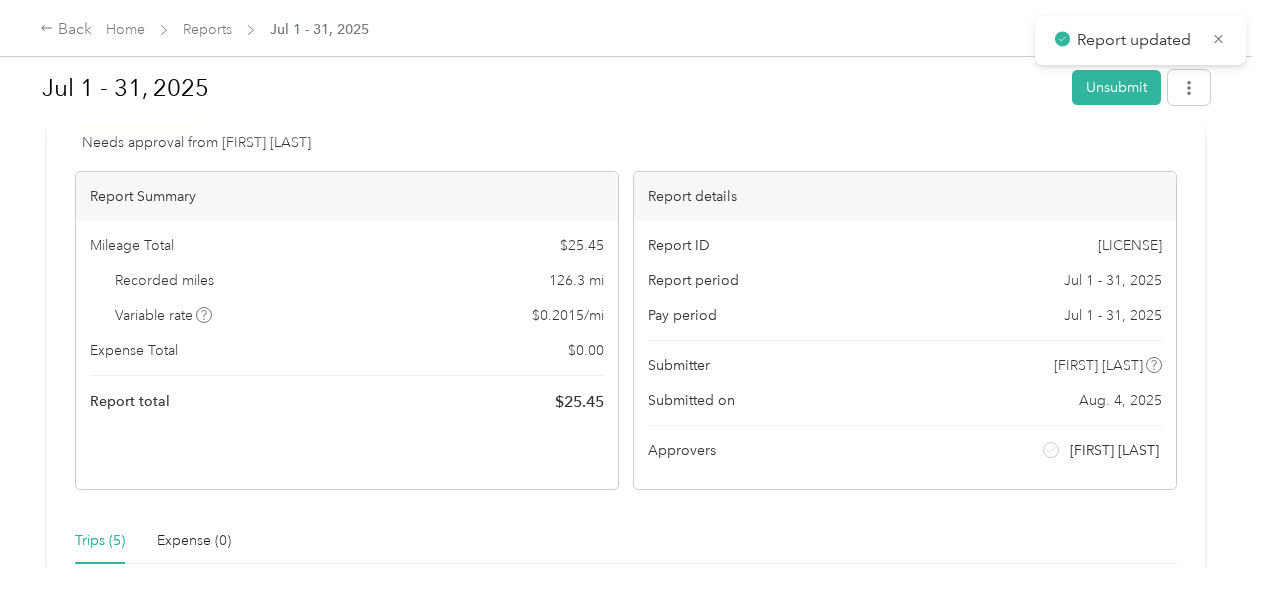 scroll, scrollTop: 0, scrollLeft: 0, axis: both 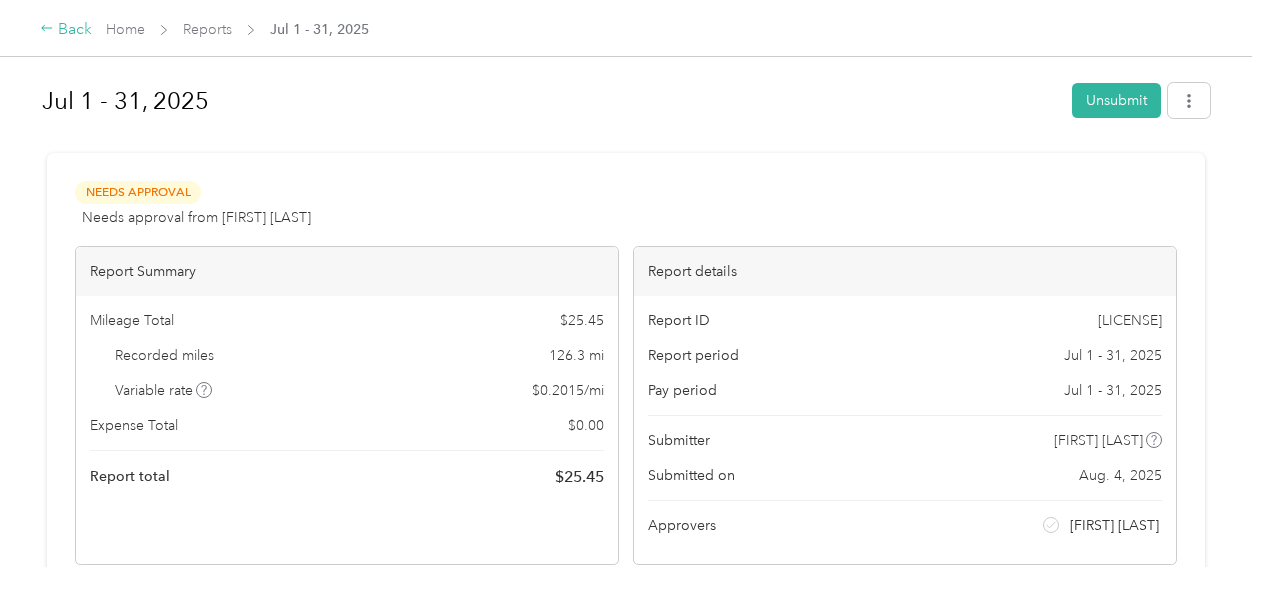 click on "Back" at bounding box center [66, 30] 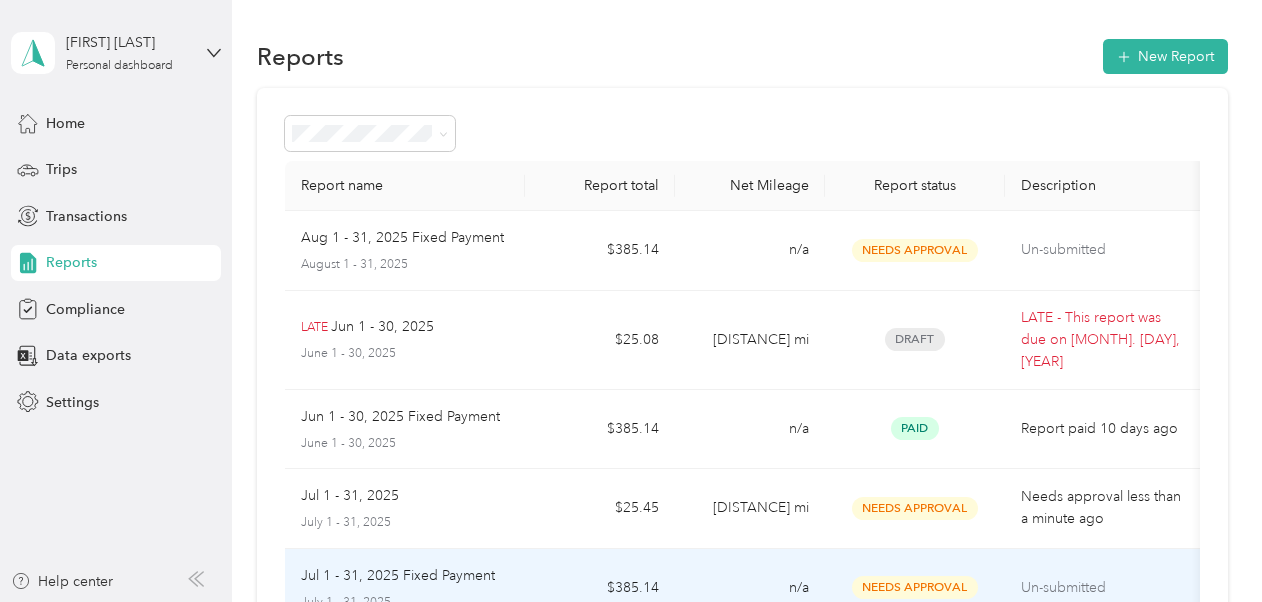 click on "Un-submitted" at bounding box center [1105, 588] 